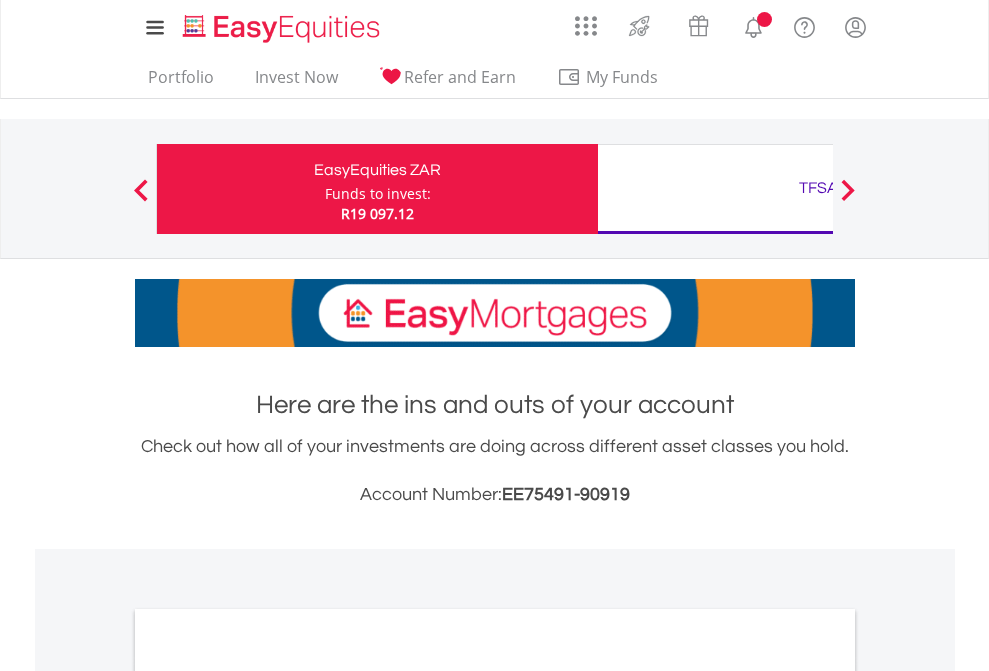 scroll, scrollTop: 0, scrollLeft: 0, axis: both 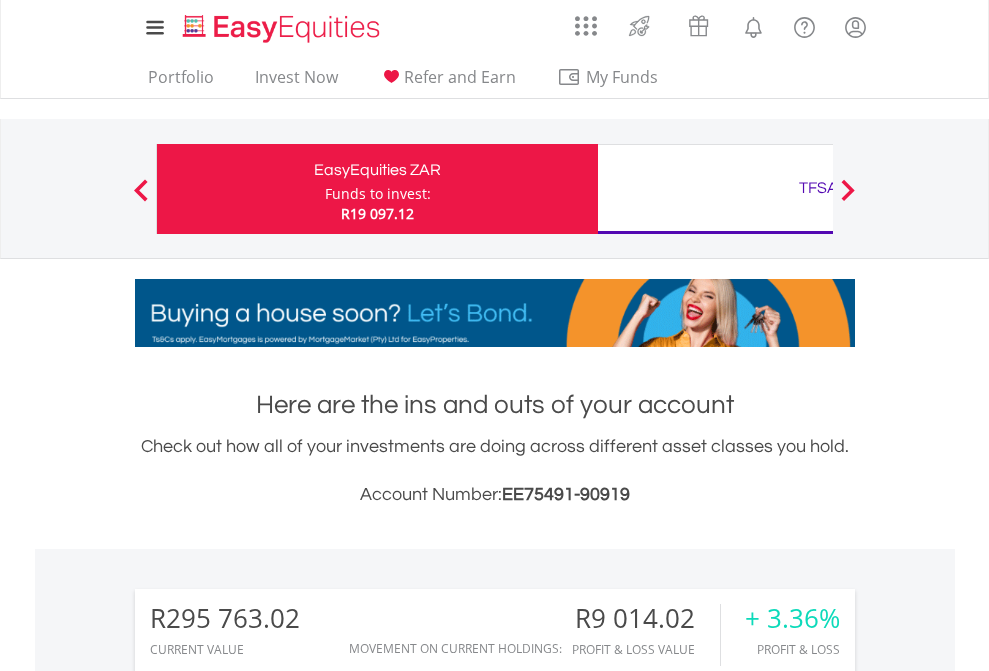 click on "Funds to invest:" at bounding box center (378, 194) 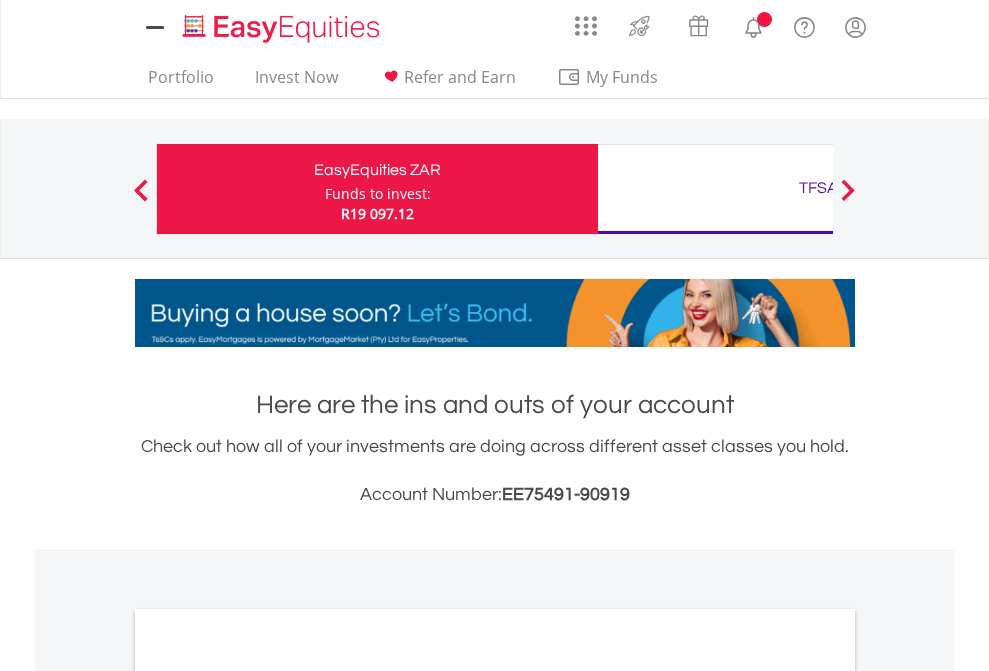 scroll, scrollTop: 0, scrollLeft: 0, axis: both 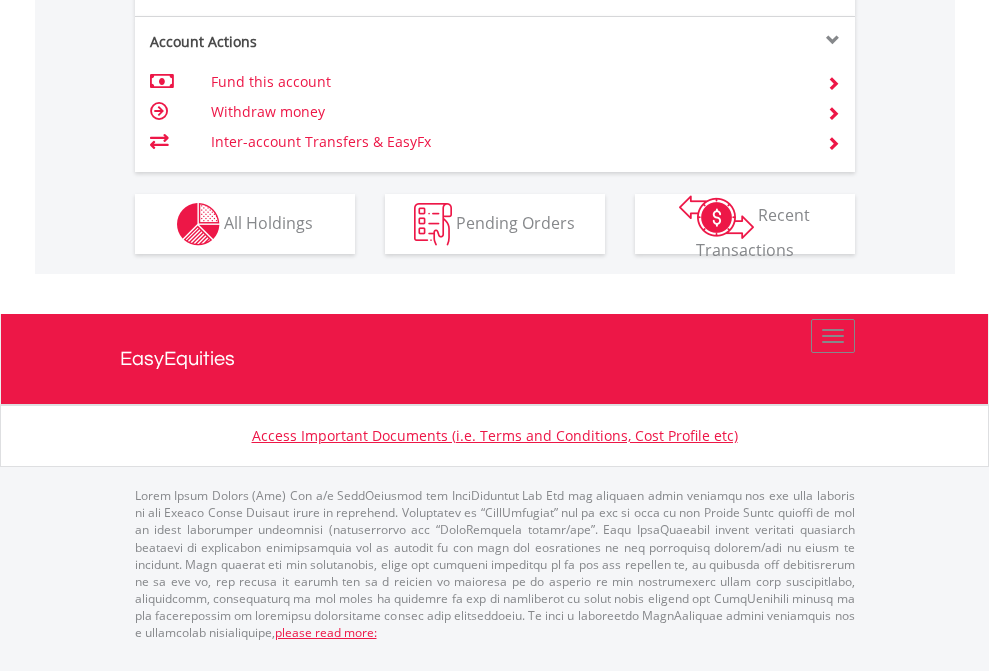 click on "Investment types" at bounding box center [706, -337] 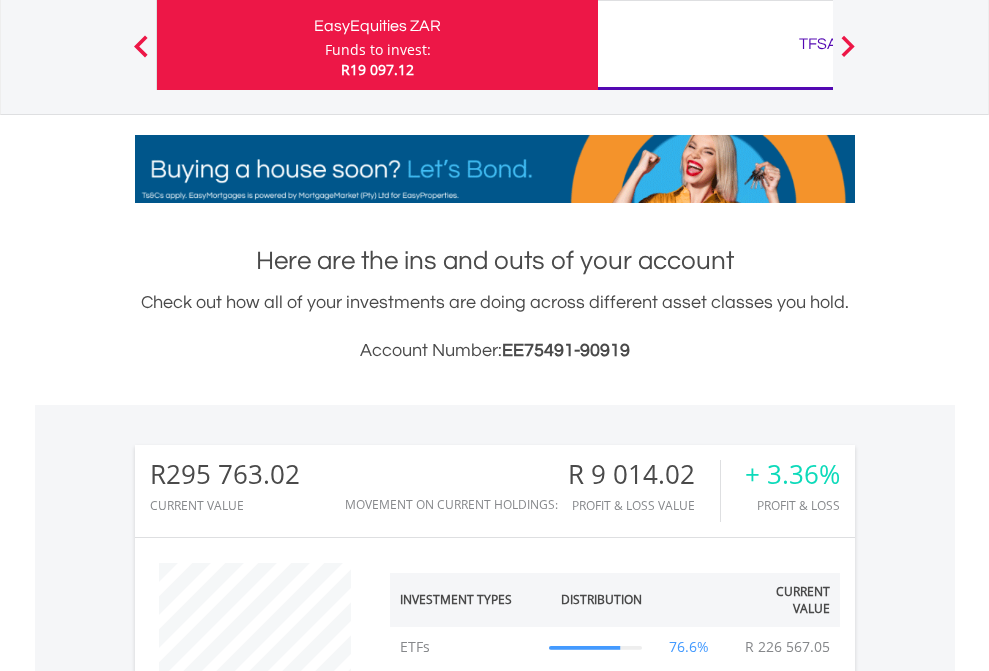 click on "TFSA" at bounding box center [818, 44] 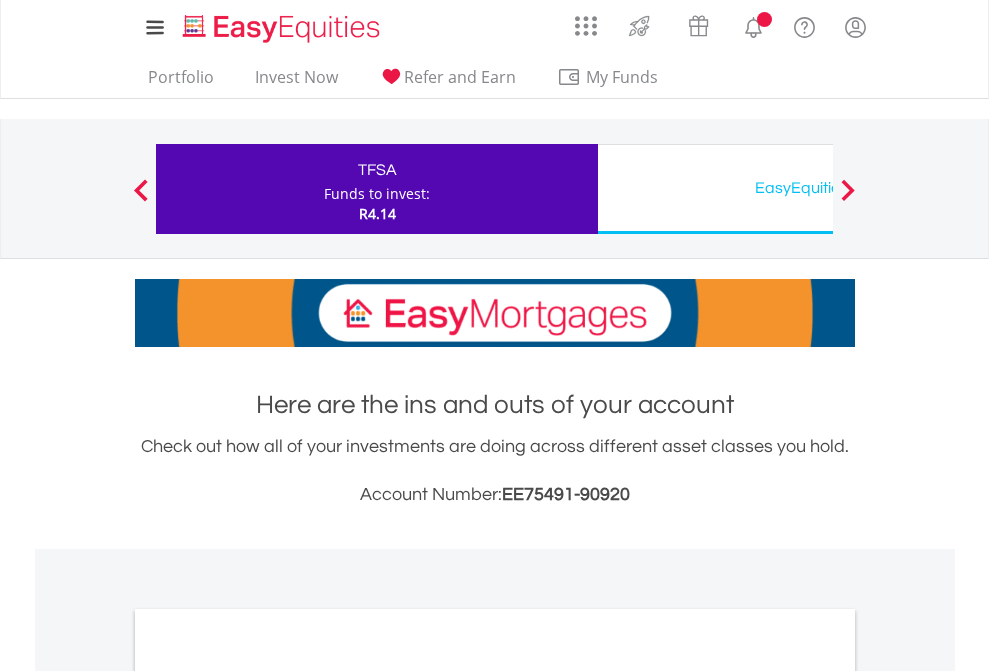 scroll, scrollTop: 0, scrollLeft: 0, axis: both 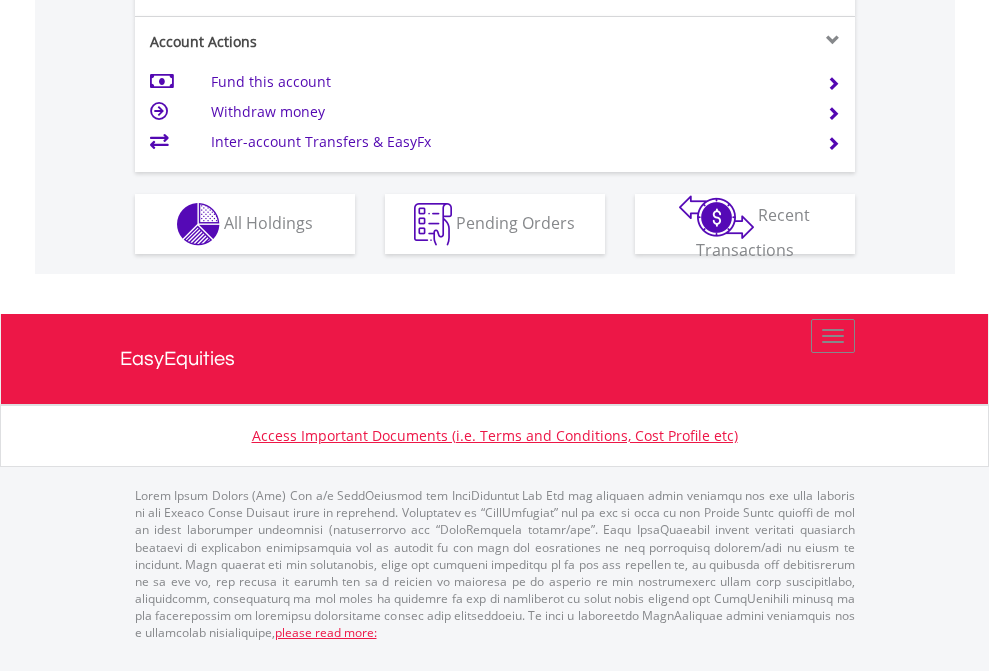 click on "Investment types" at bounding box center [706, -337] 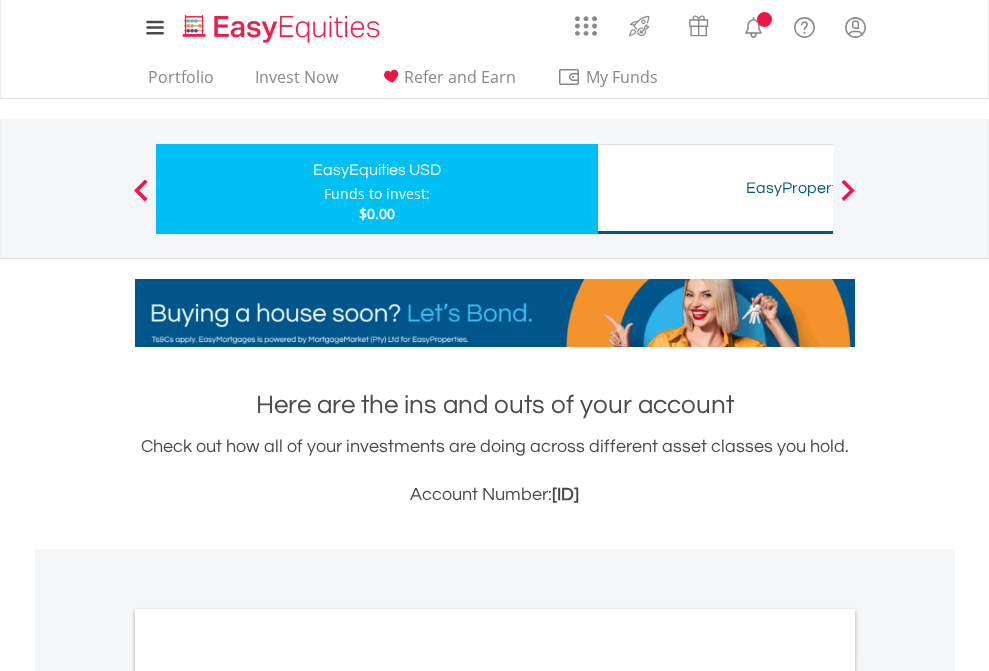 scroll, scrollTop: 0, scrollLeft: 0, axis: both 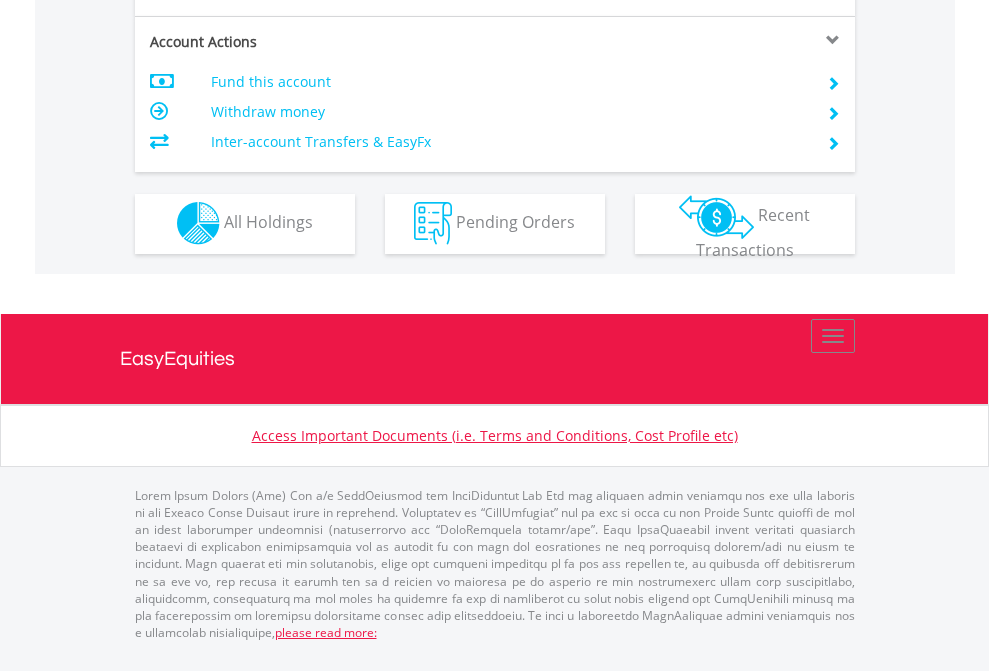 click on "Investment types" at bounding box center (706, -353) 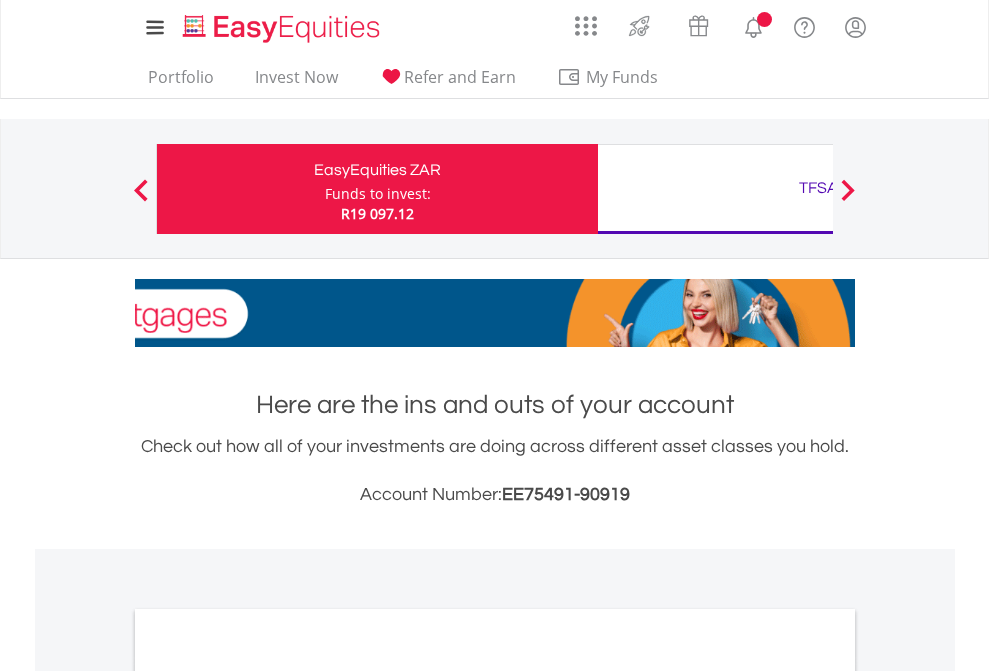 scroll, scrollTop: 0, scrollLeft: 0, axis: both 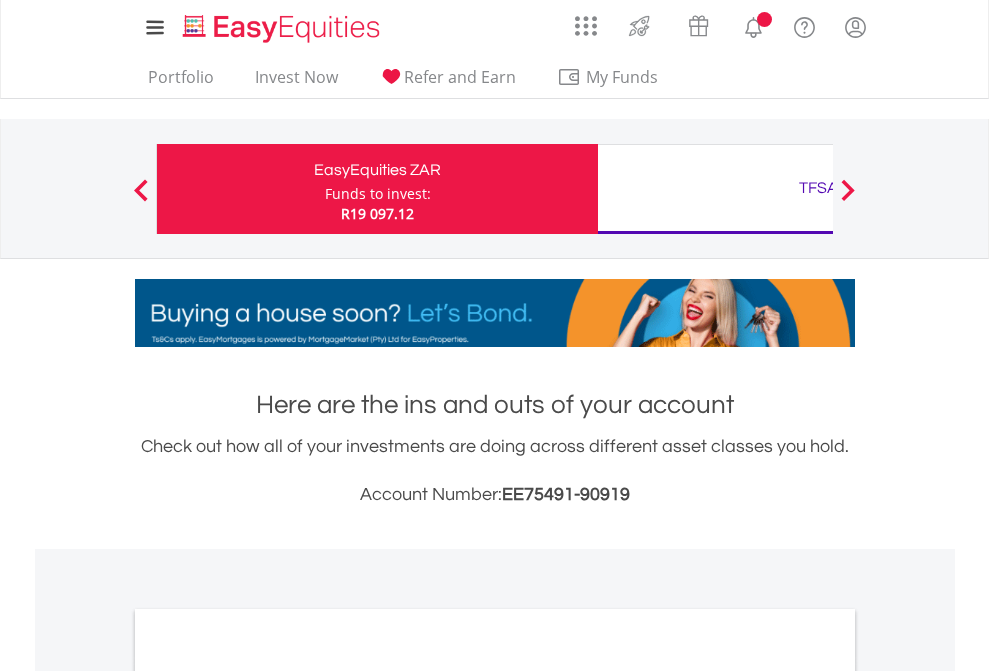 click on "All Holdings" at bounding box center [268, 1096] 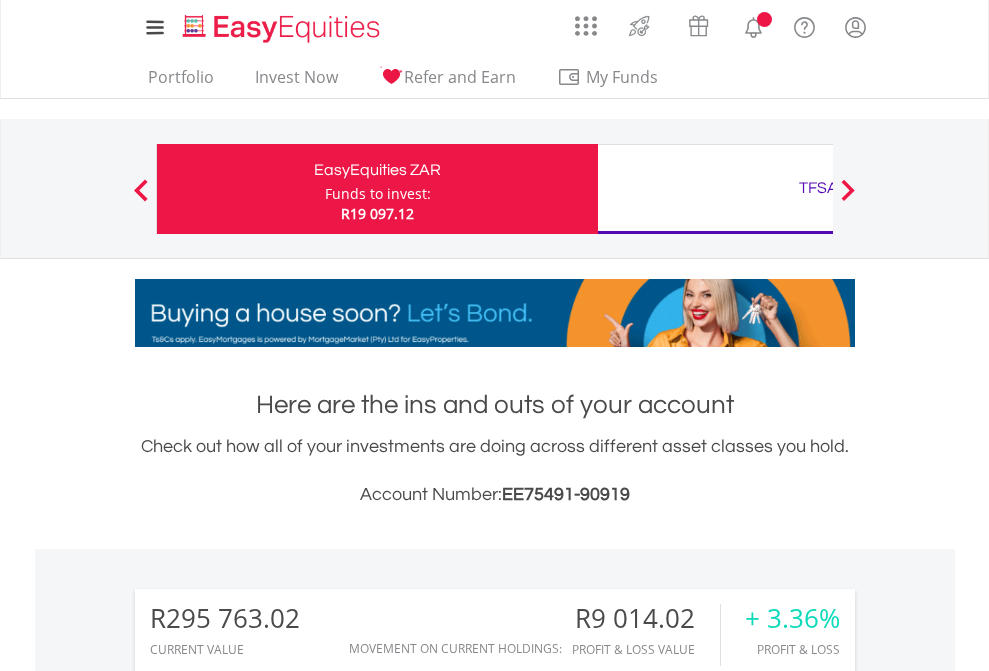 scroll, scrollTop: 1202, scrollLeft: 0, axis: vertical 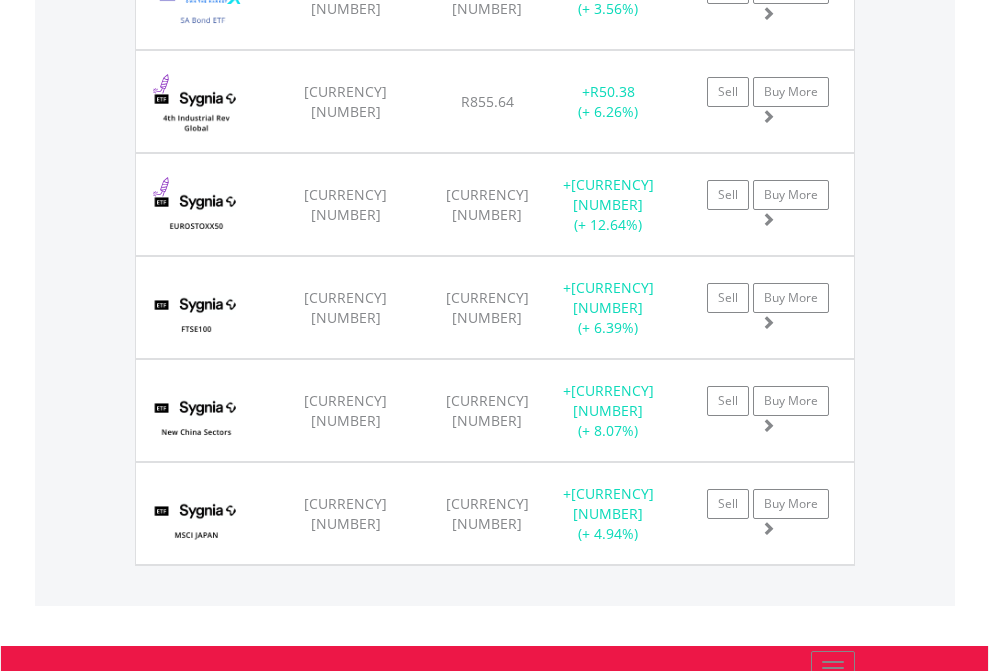 click on "TFSA" at bounding box center (818, -2156) 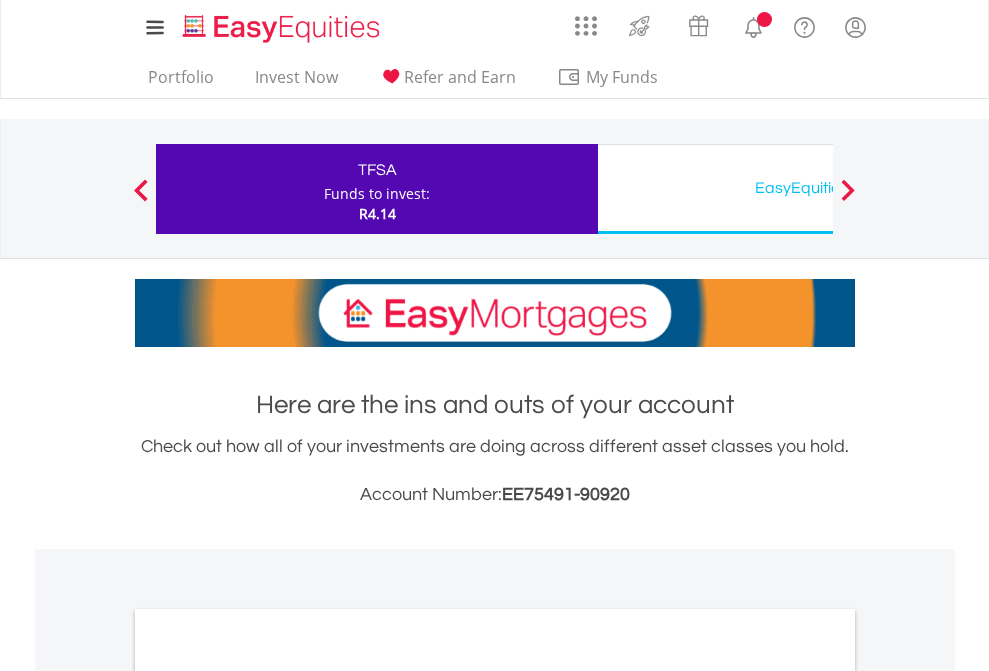 scroll, scrollTop: 0, scrollLeft: 0, axis: both 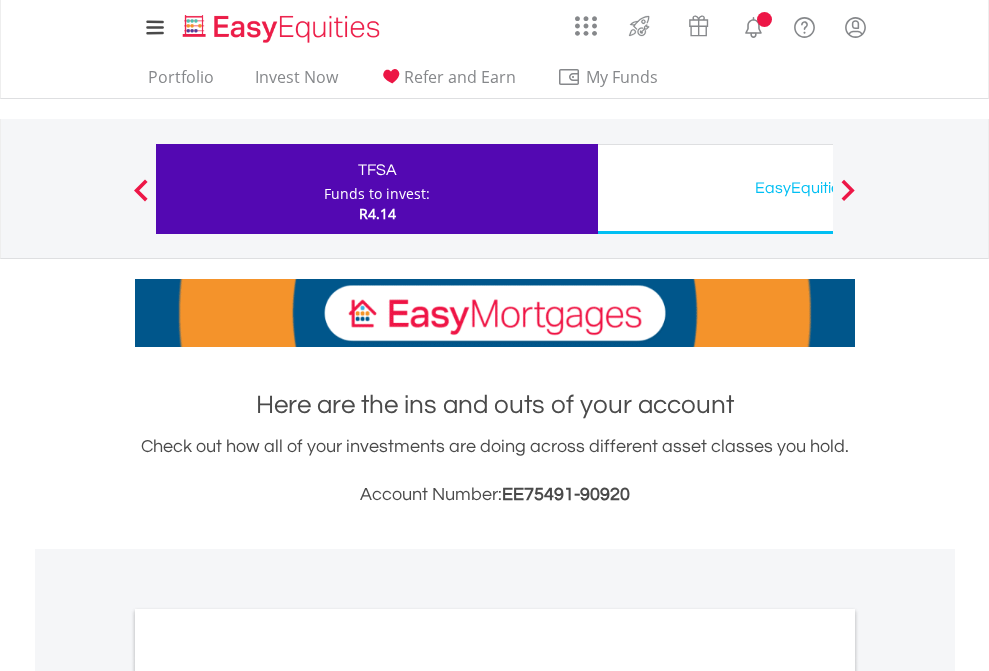 click on "All Holdings" at bounding box center (268, 1096) 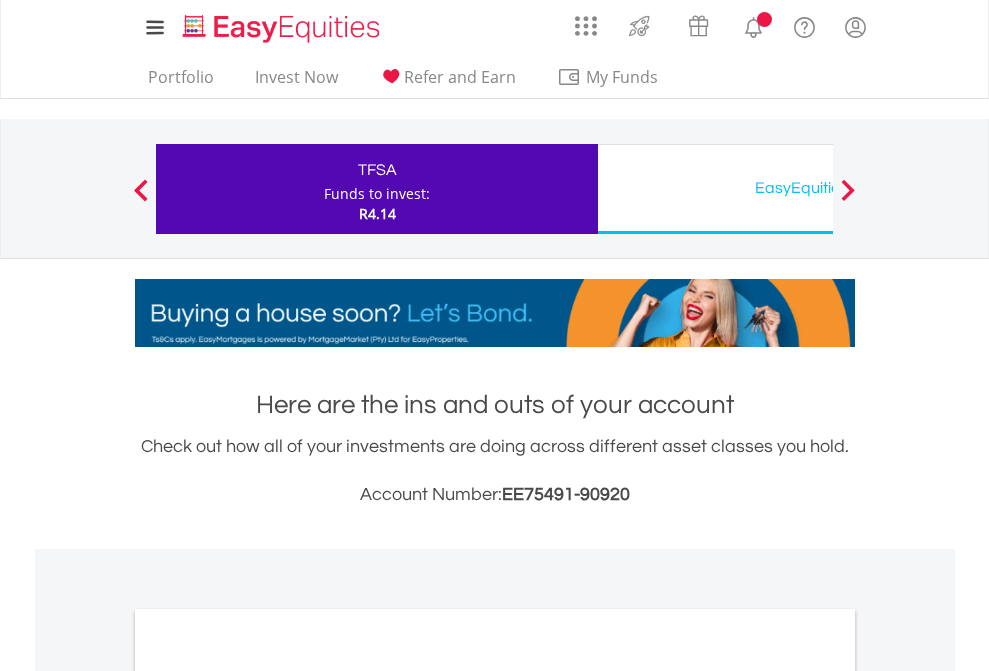 scroll, scrollTop: 1202, scrollLeft: 0, axis: vertical 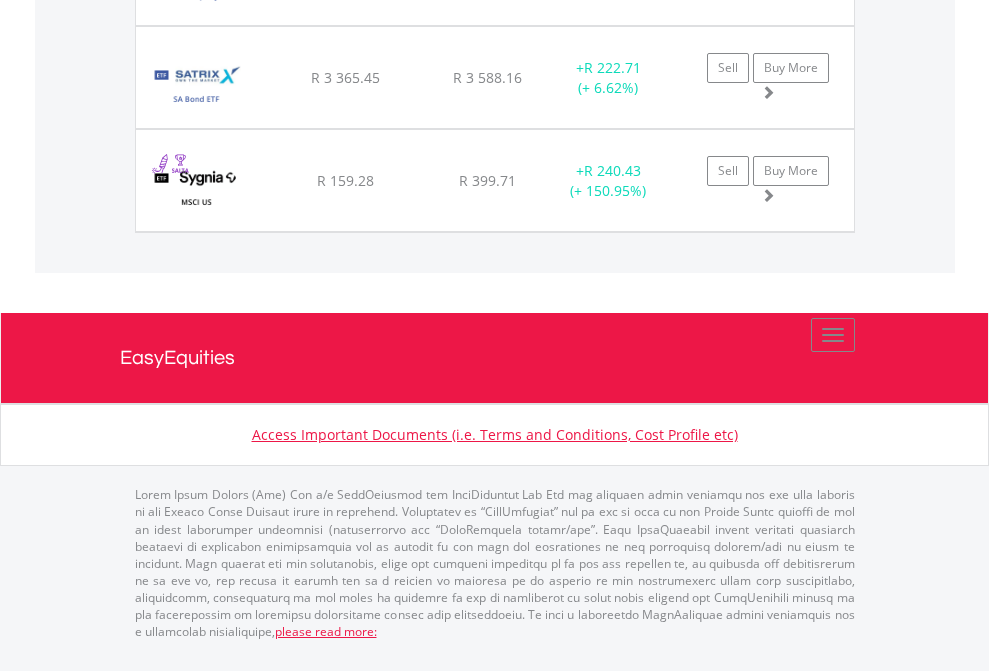 click on "EasyEquities USD" at bounding box center (818, -1831) 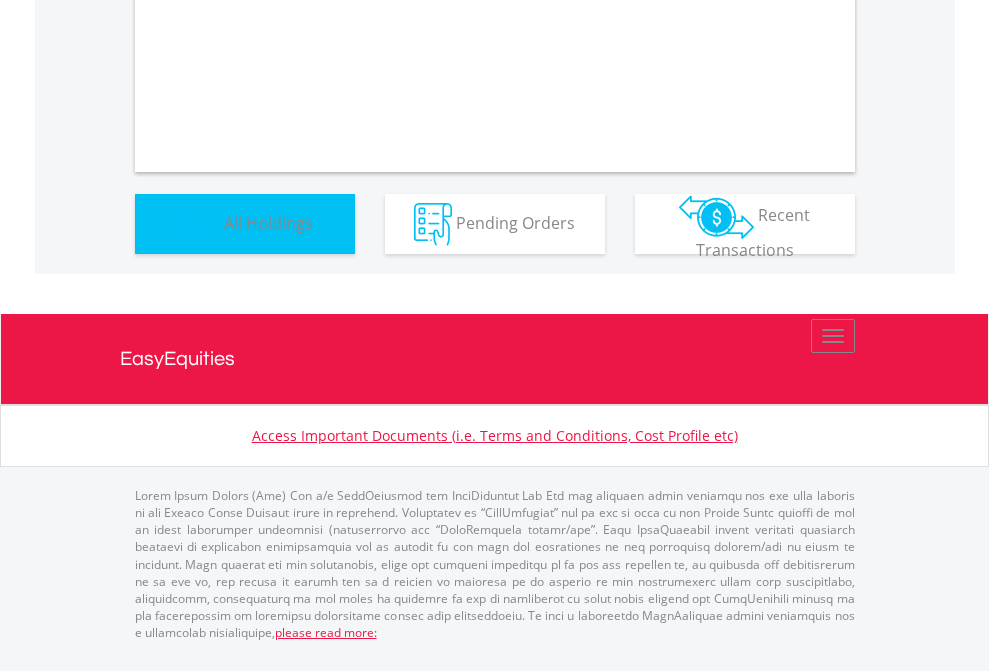 click on "All Holdings" at bounding box center (268, 222) 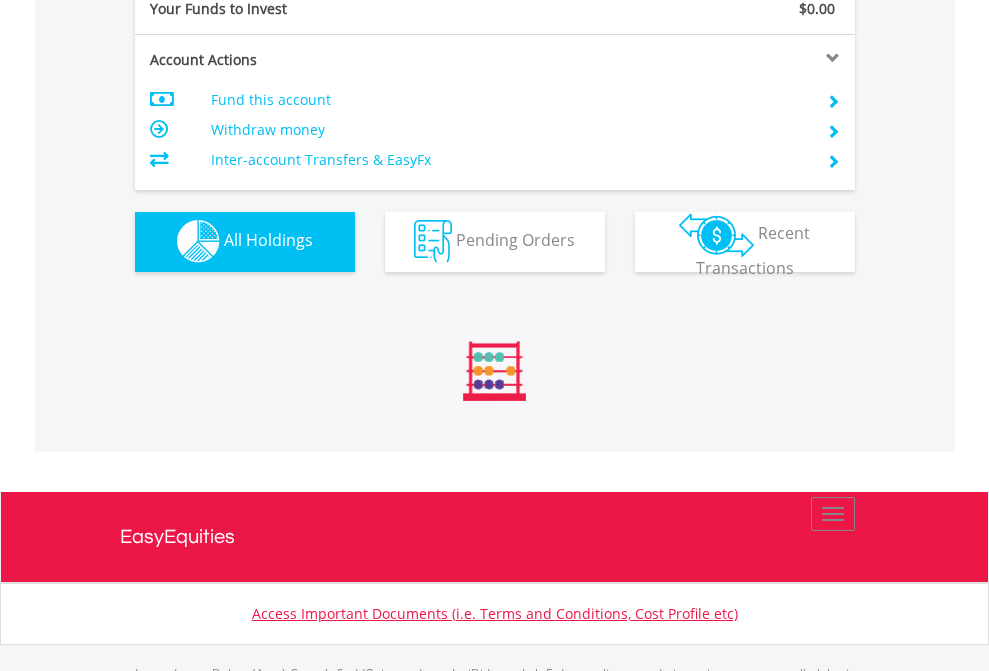 scroll, scrollTop: 999808, scrollLeft: 999687, axis: both 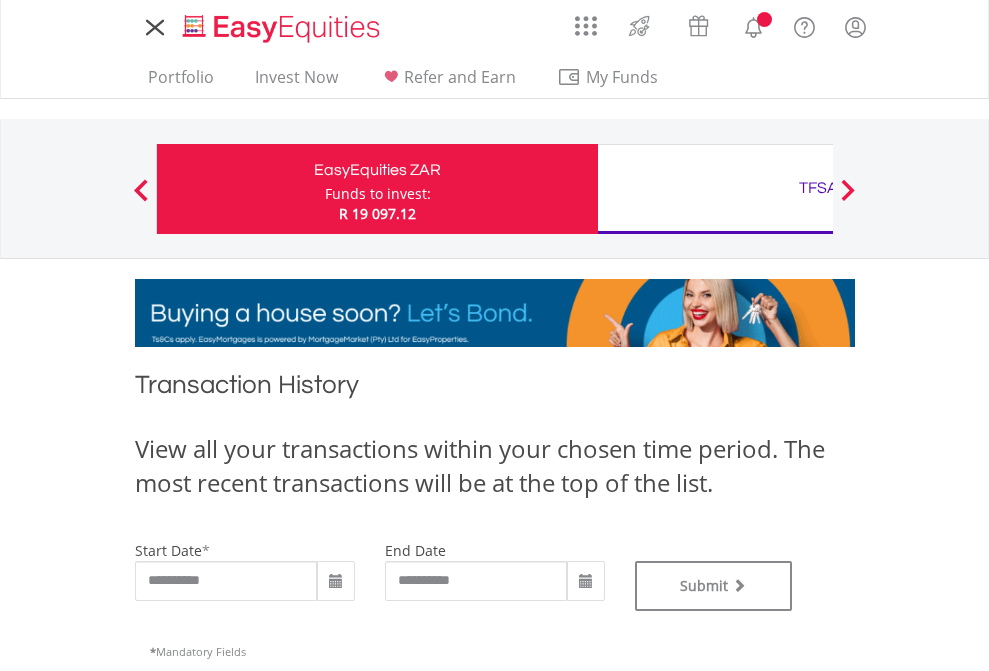 type on "**********" 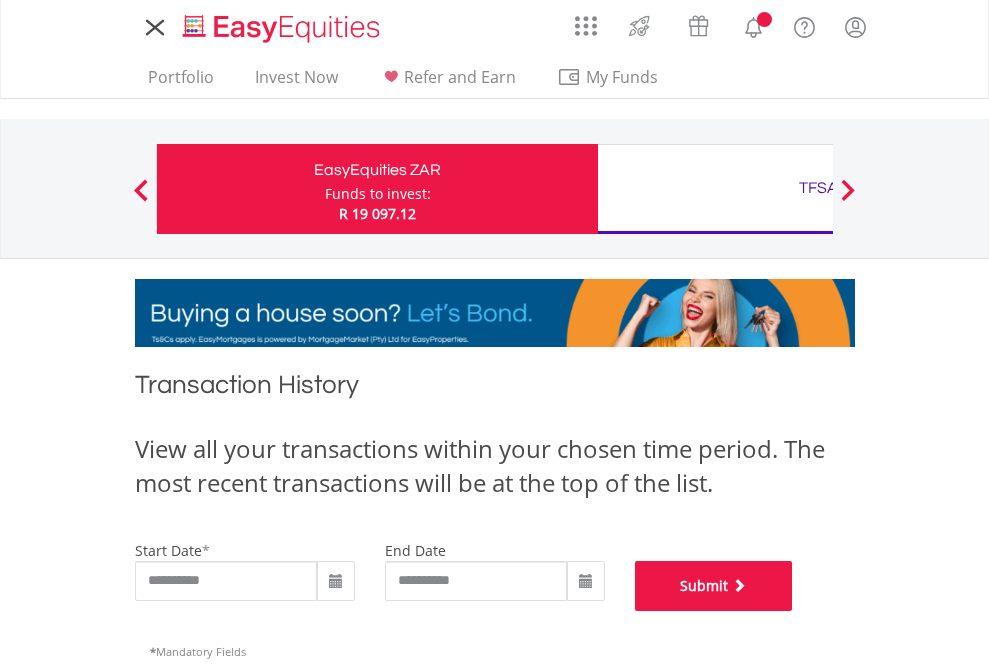 click on "Submit" at bounding box center (714, 586) 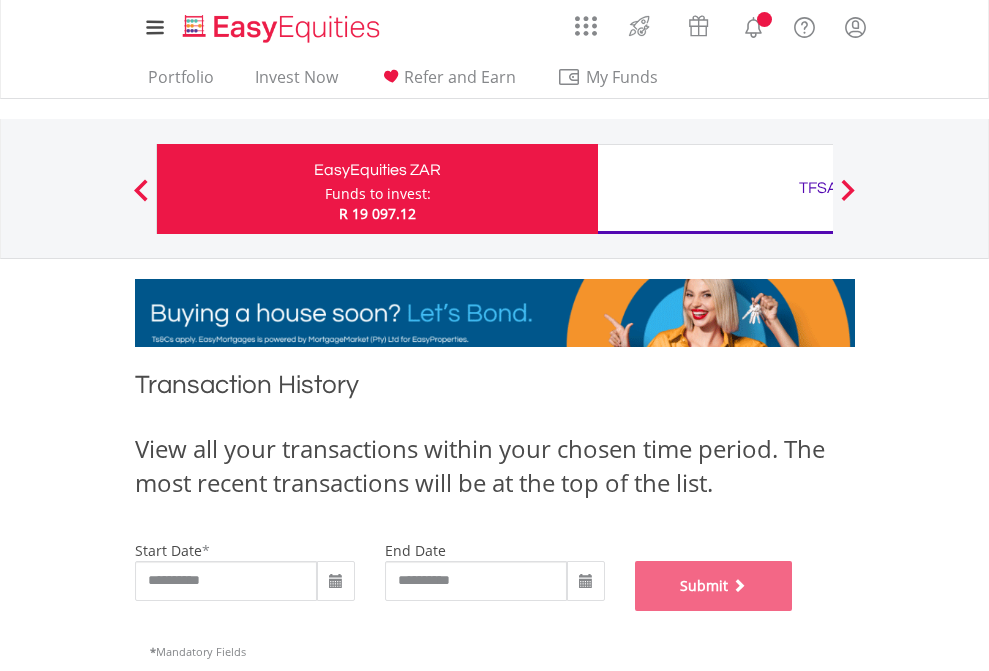 scroll, scrollTop: 811, scrollLeft: 0, axis: vertical 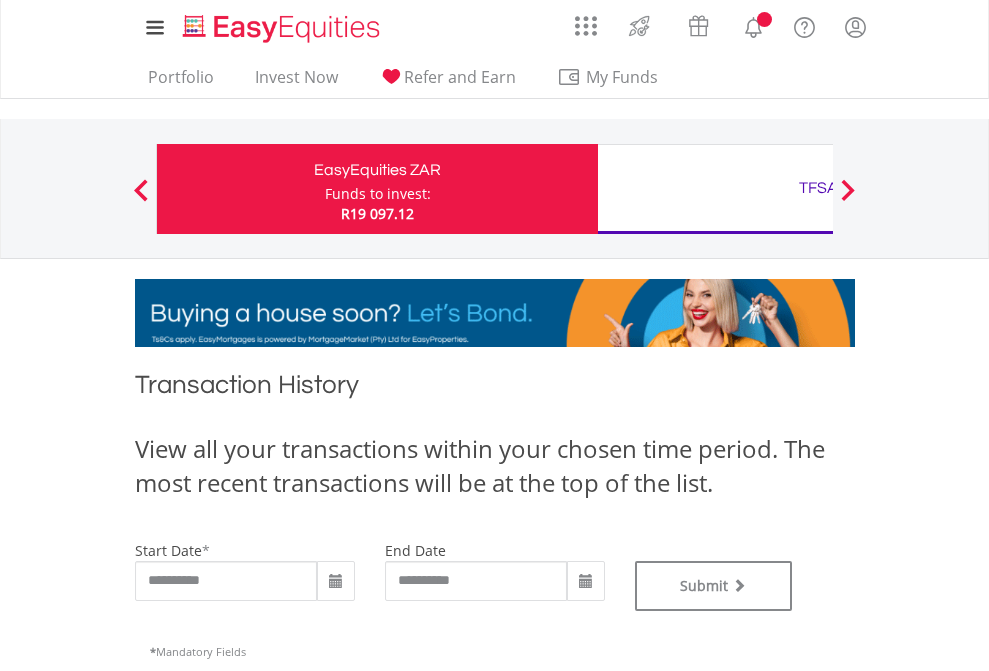 click on "TFSA" at bounding box center [818, 188] 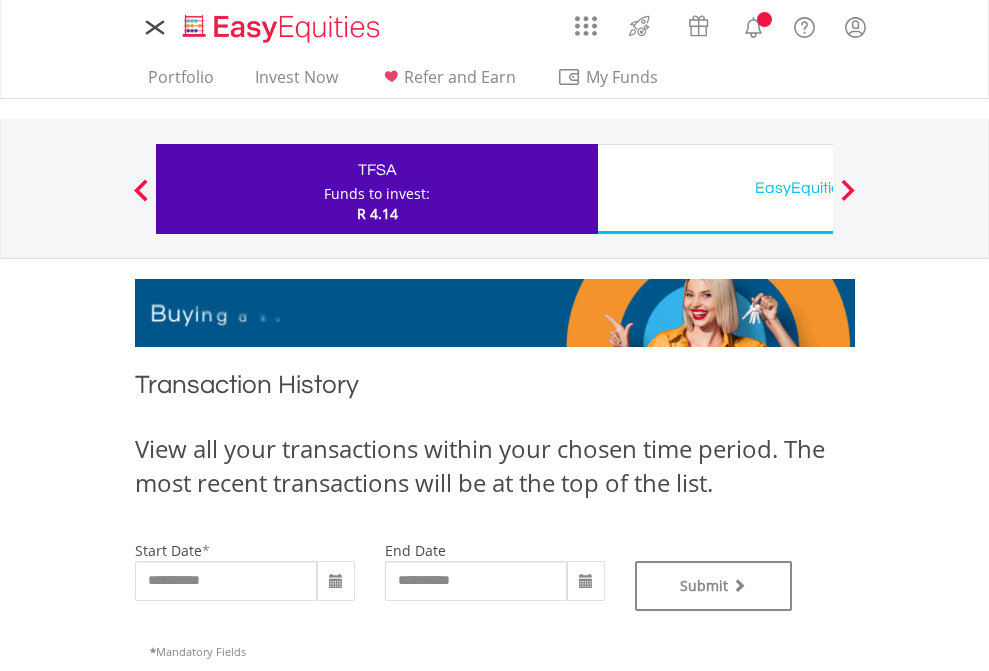scroll, scrollTop: 0, scrollLeft: 0, axis: both 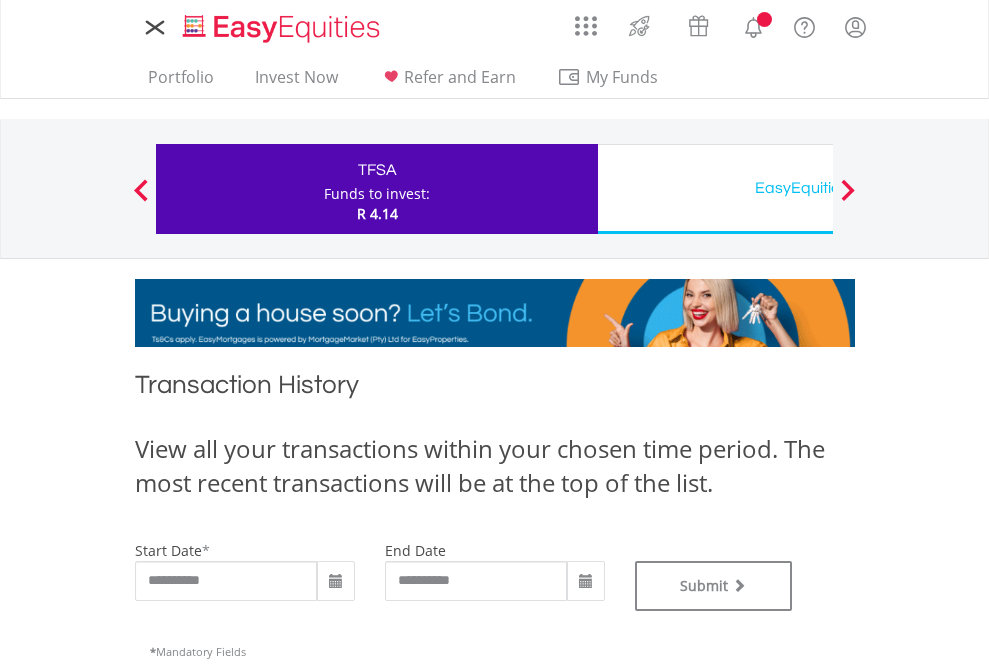 type on "**********" 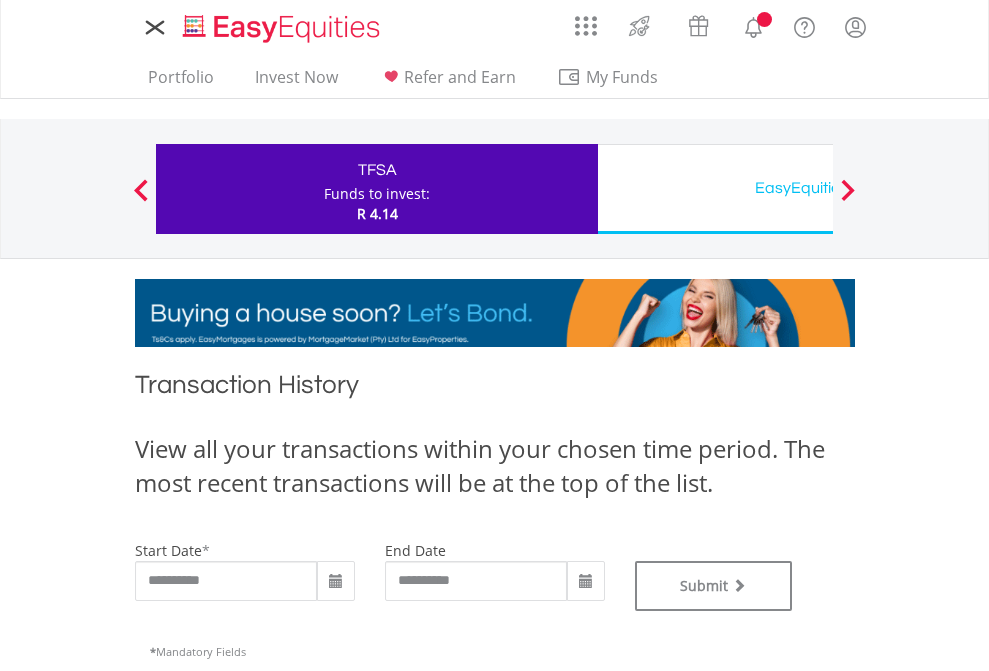 type on "**********" 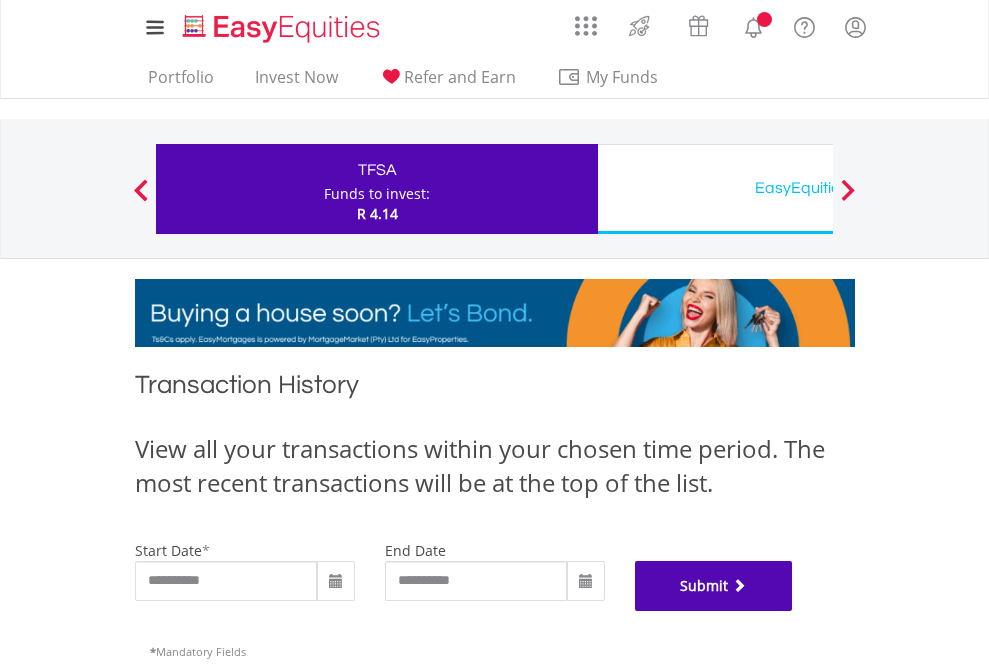 click on "Submit" at bounding box center (714, 586) 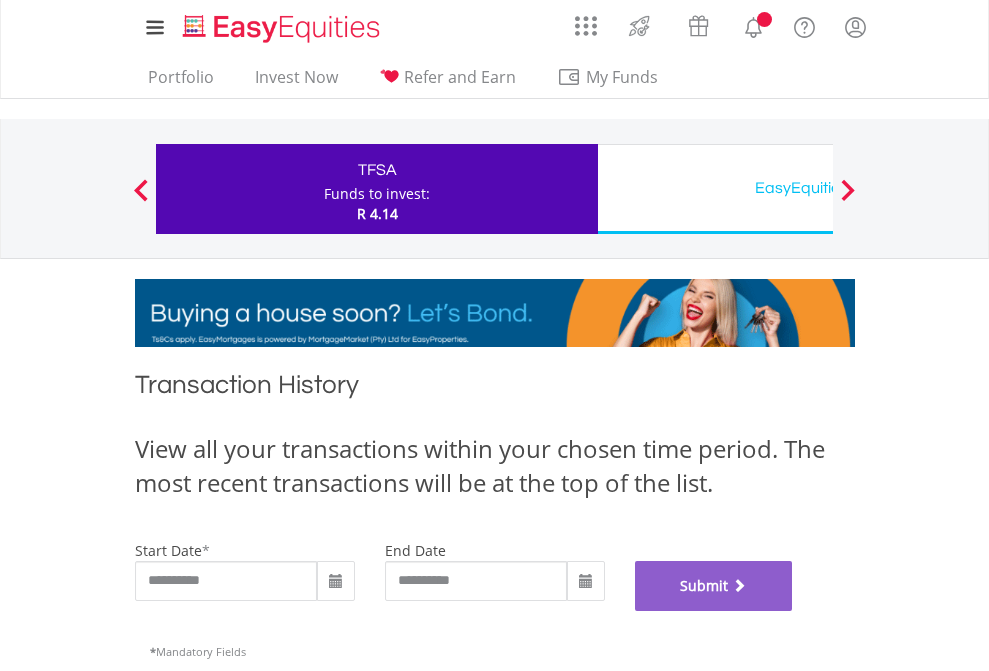 scroll, scrollTop: 811, scrollLeft: 0, axis: vertical 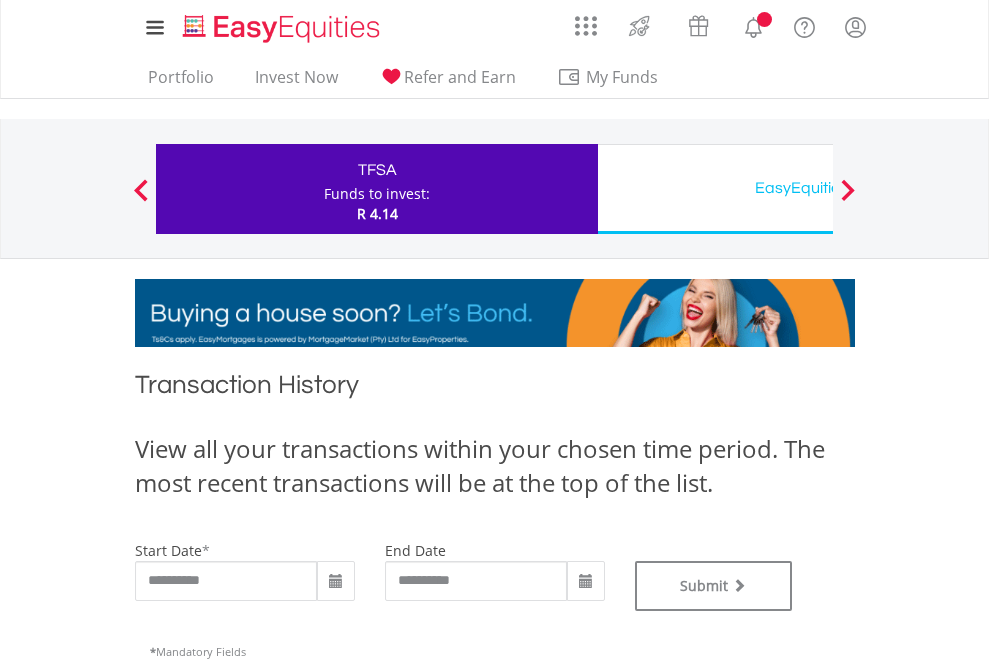 click on "EasyEquities USD" at bounding box center (818, 188) 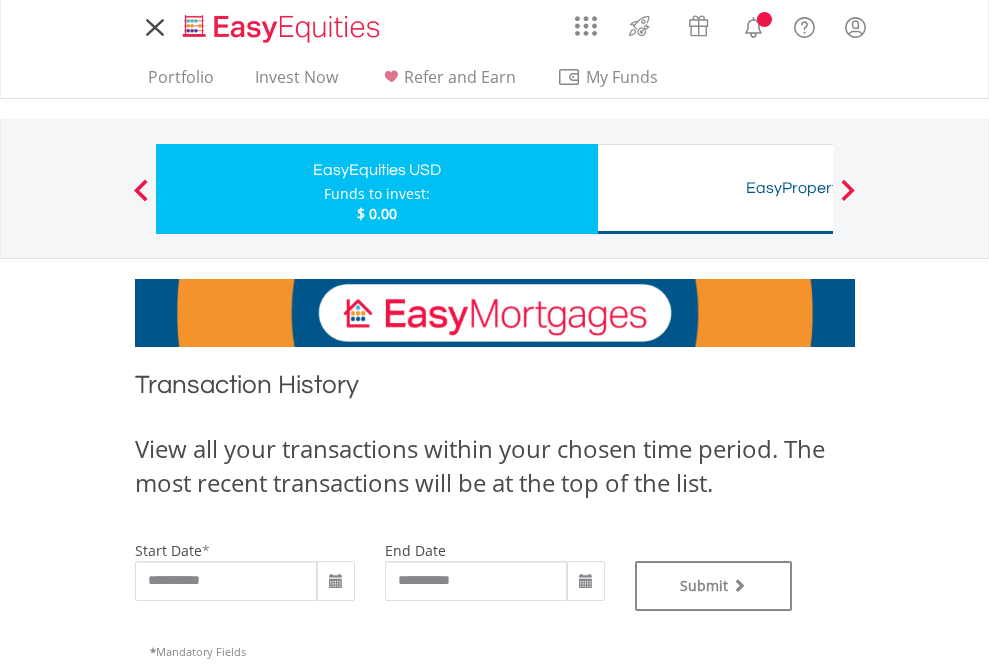 scroll, scrollTop: 0, scrollLeft: 0, axis: both 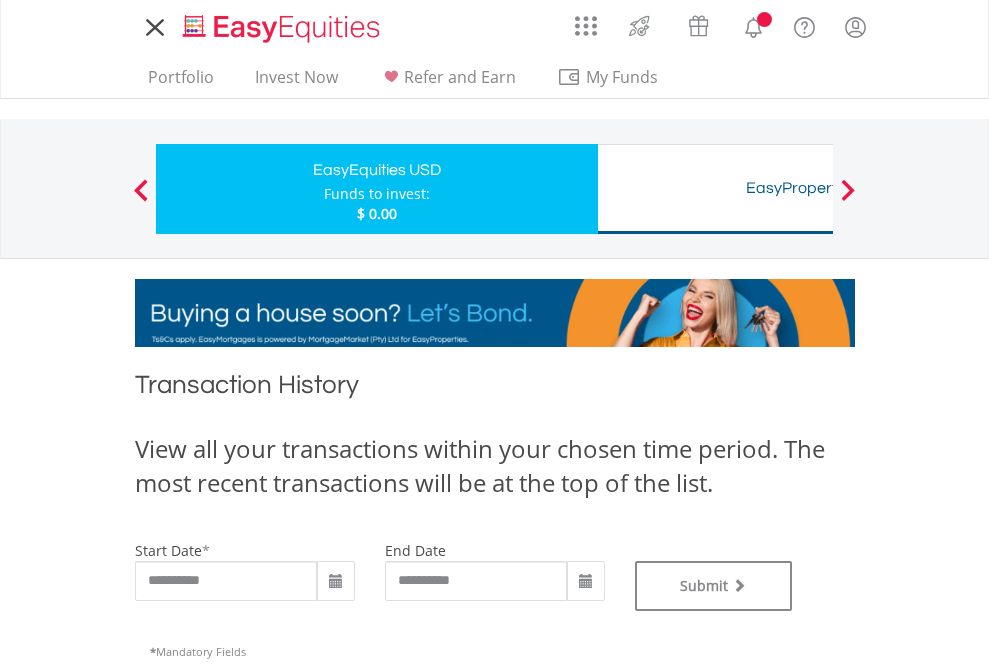 type on "**********" 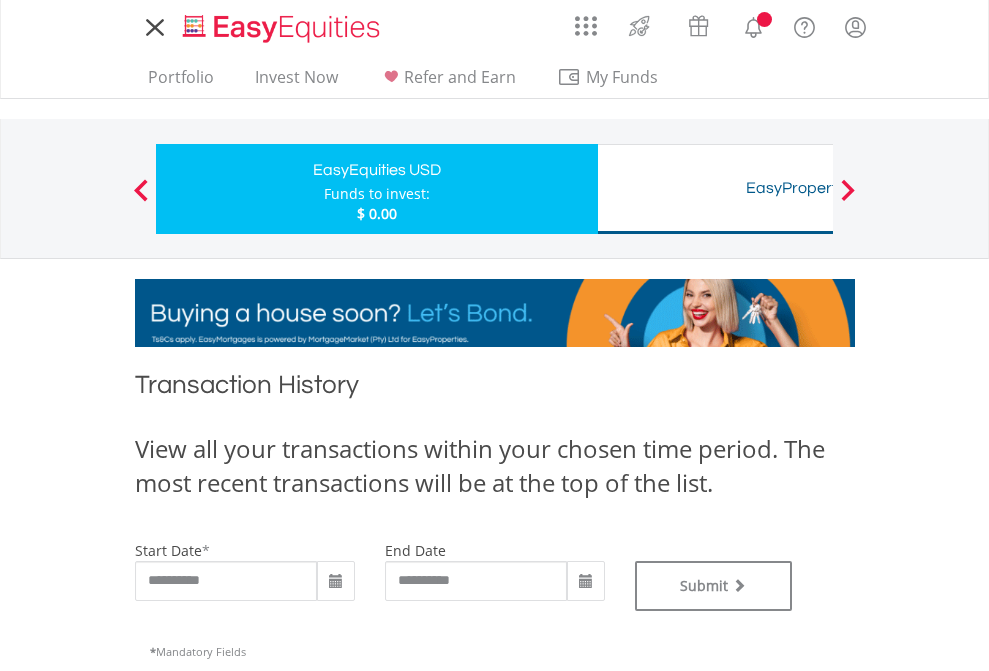 type on "**********" 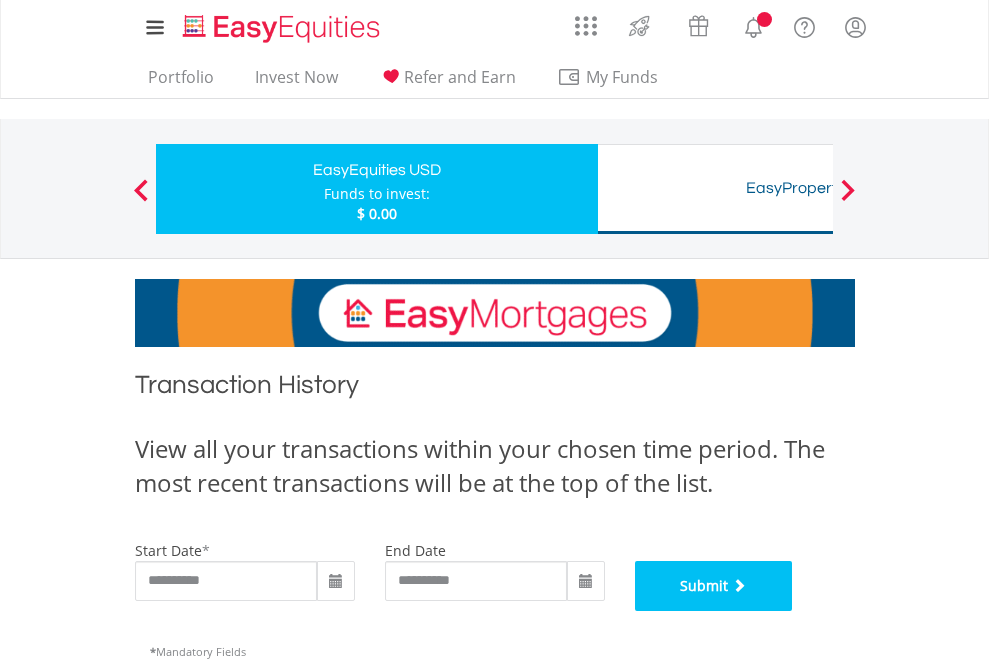 click on "Submit" at bounding box center (714, 586) 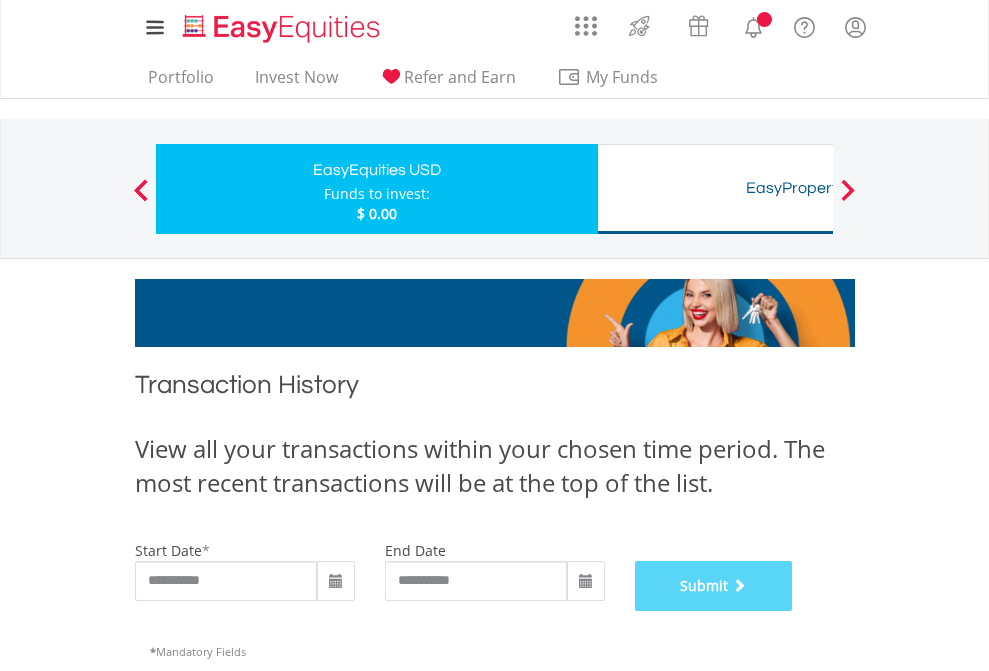 scroll, scrollTop: 811, scrollLeft: 0, axis: vertical 